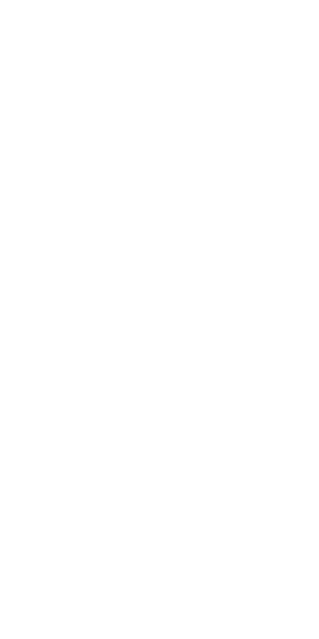 scroll, scrollTop: 0, scrollLeft: 0, axis: both 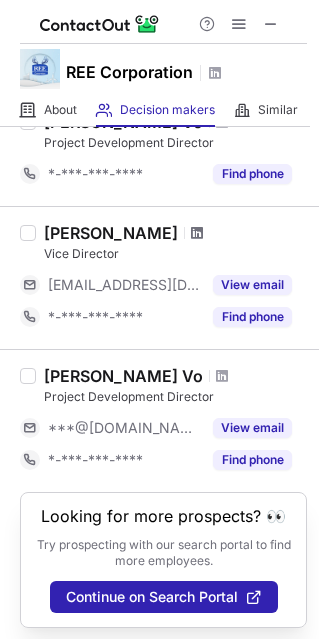 click at bounding box center [197, 233] 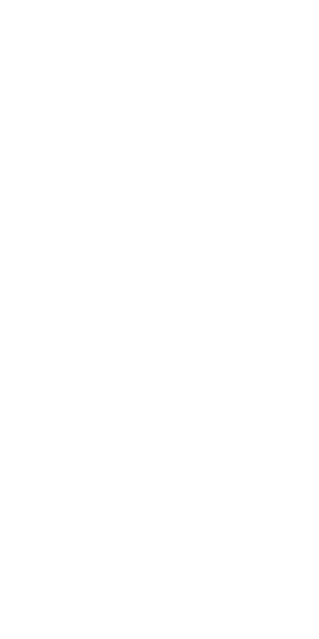 scroll, scrollTop: 0, scrollLeft: 0, axis: both 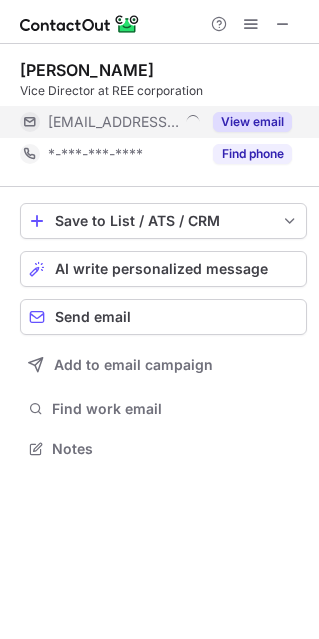 click on "***@reecorp.com" at bounding box center [110, 122] 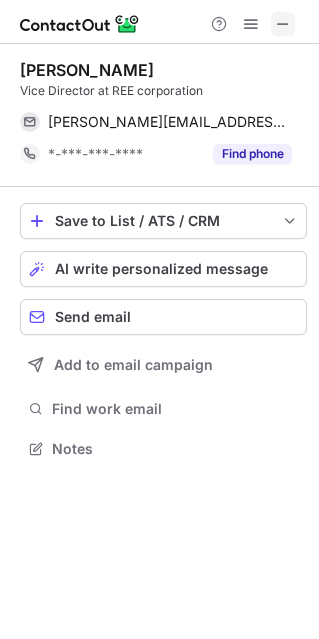 click at bounding box center [283, 24] 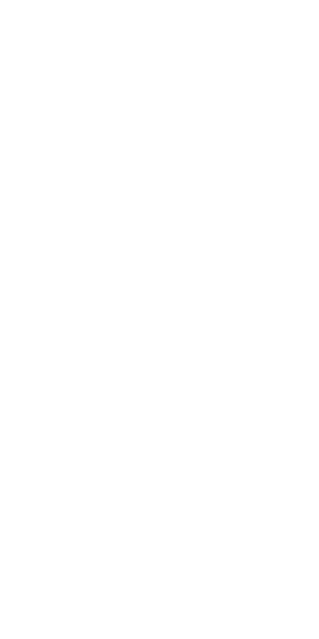 scroll, scrollTop: 0, scrollLeft: 0, axis: both 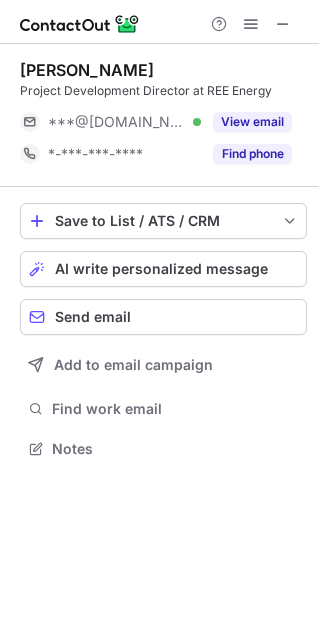 click on "***@gmail.com" at bounding box center [117, 122] 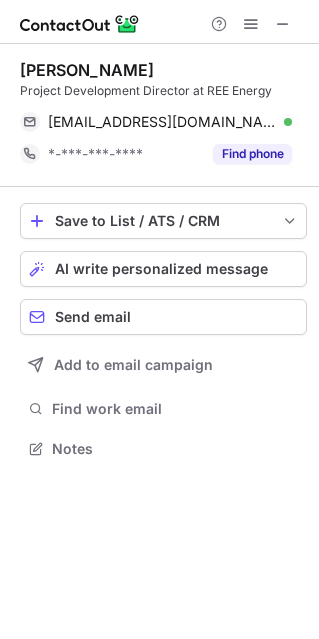 scroll, scrollTop: 10, scrollLeft: 10, axis: both 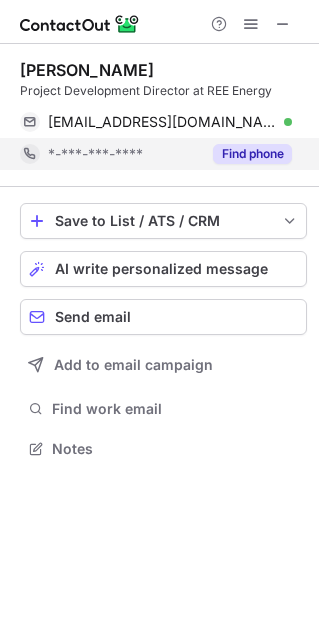 click on "Find phone" at bounding box center [252, 154] 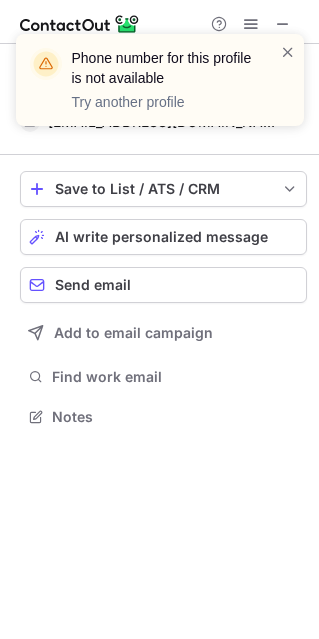 scroll, scrollTop: 402, scrollLeft: 318, axis: both 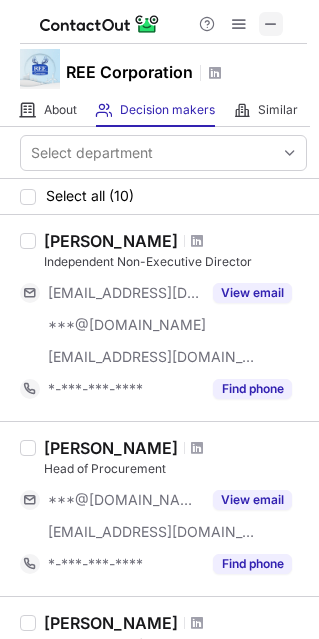 click at bounding box center [271, 24] 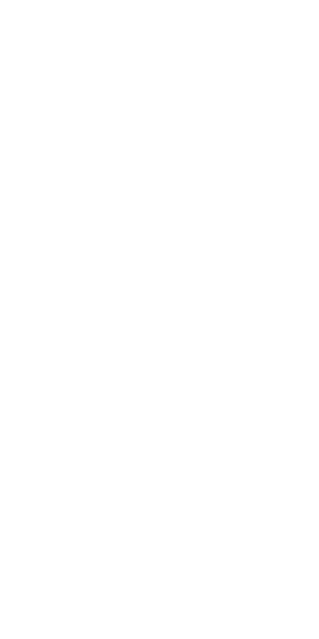 scroll, scrollTop: 0, scrollLeft: 0, axis: both 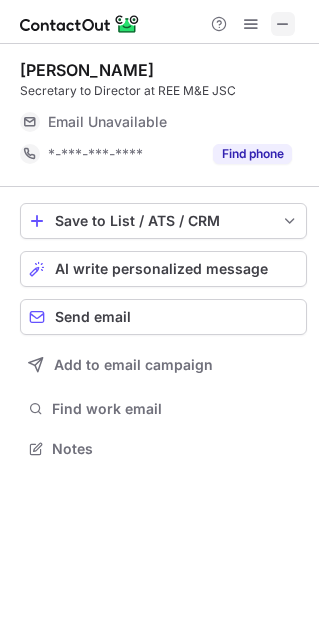 click at bounding box center (283, 24) 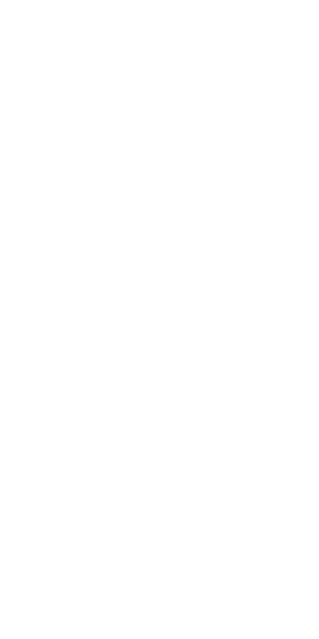 scroll, scrollTop: 0, scrollLeft: 0, axis: both 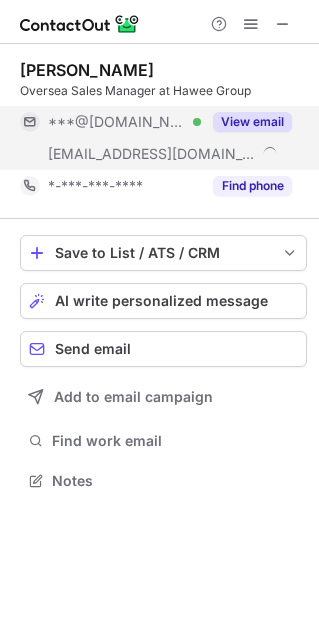 click on "[EMAIL_ADDRESS][DOMAIN_NAME]" at bounding box center [152, 154] 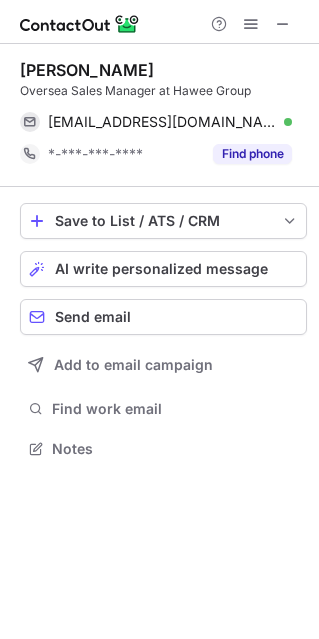 scroll, scrollTop: 434, scrollLeft: 318, axis: both 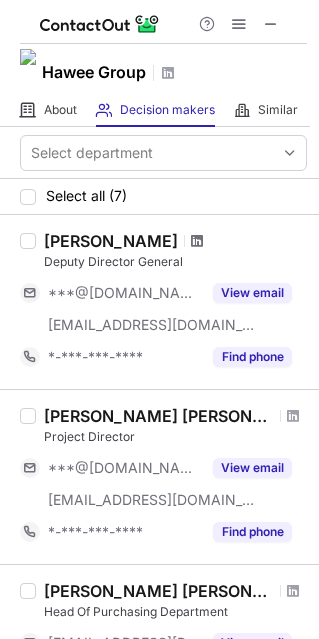click at bounding box center (197, 241) 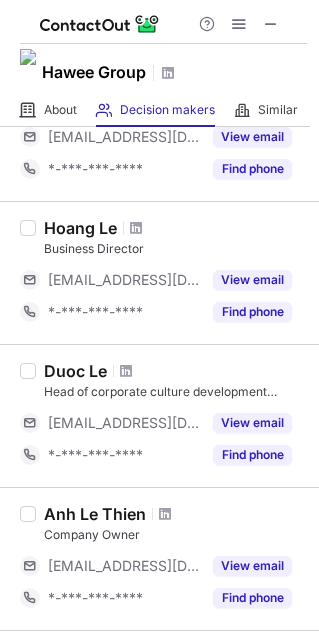 scroll, scrollTop: 578, scrollLeft: 0, axis: vertical 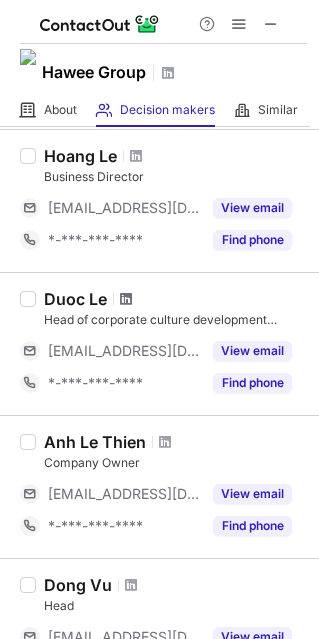 click at bounding box center [126, 299] 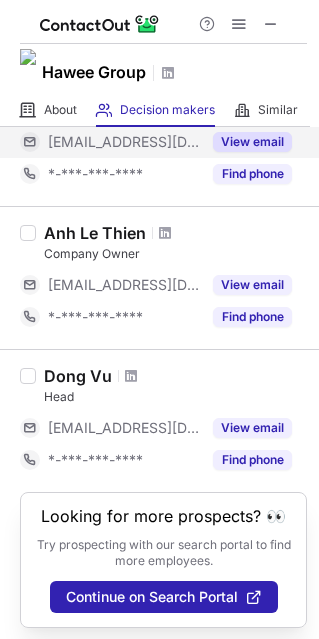 scroll, scrollTop: 788, scrollLeft: 0, axis: vertical 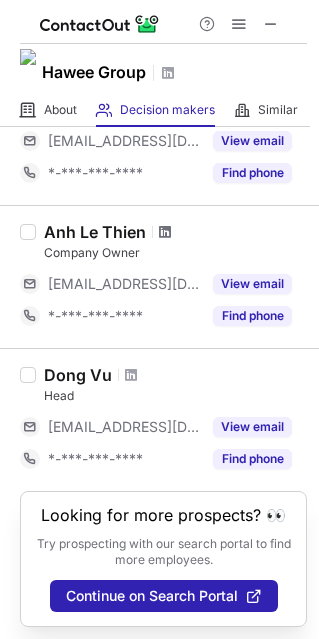 click at bounding box center (165, 232) 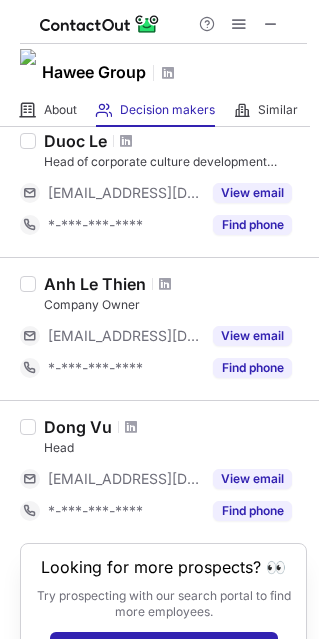 scroll, scrollTop: 718, scrollLeft: 0, axis: vertical 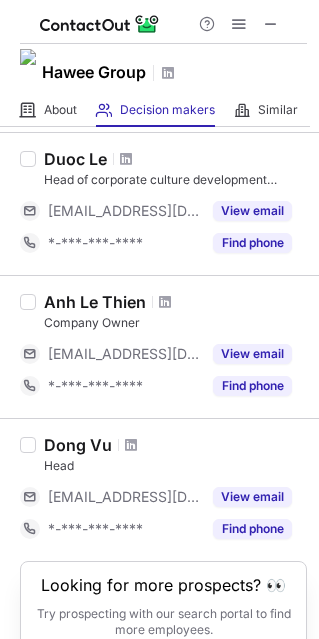 click on "Dong Vu" at bounding box center [175, 445] 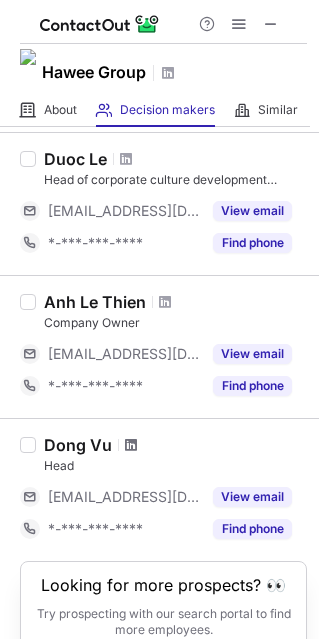 click at bounding box center [131, 445] 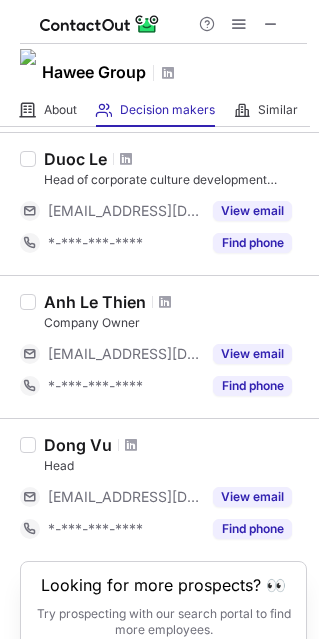 click on "Anh Le Thien" at bounding box center [175, 302] 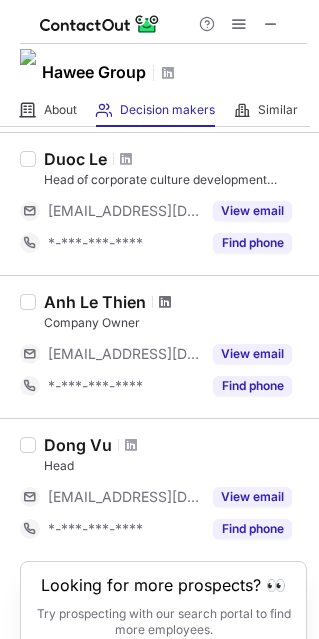 click at bounding box center [165, 302] 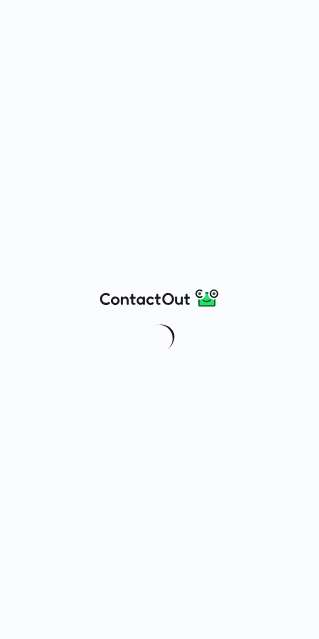 scroll, scrollTop: 0, scrollLeft: 0, axis: both 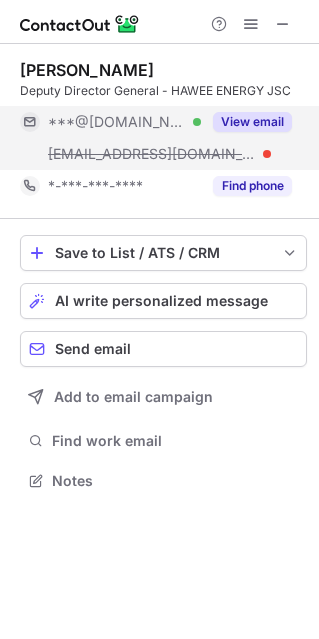 click on "***@[DOMAIN_NAME] Verified" at bounding box center (124, 122) 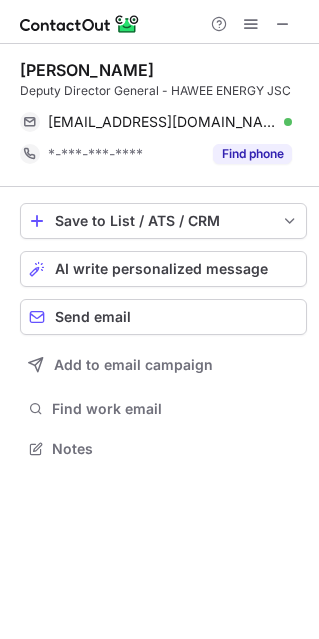 scroll, scrollTop: 434, scrollLeft: 318, axis: both 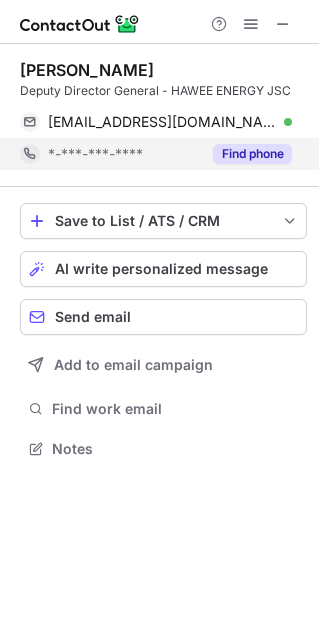 click on "Find phone" at bounding box center (246, 154) 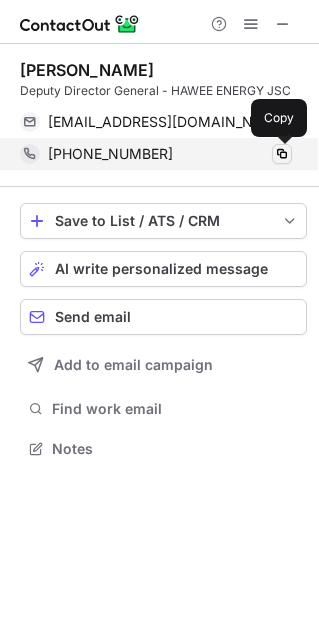 click at bounding box center (282, 154) 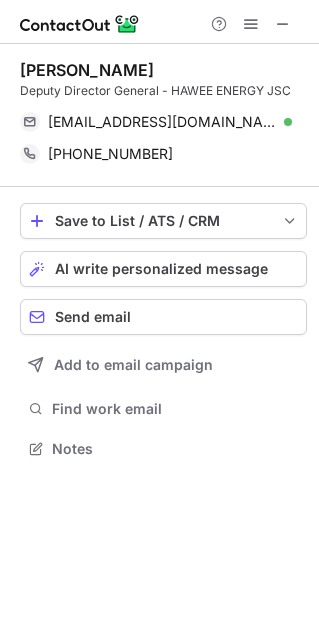 click at bounding box center (251, 24) 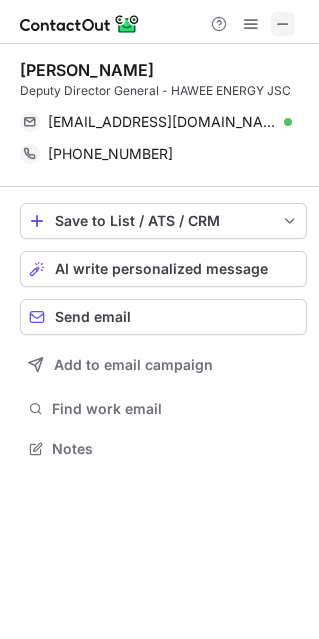 click at bounding box center (283, 24) 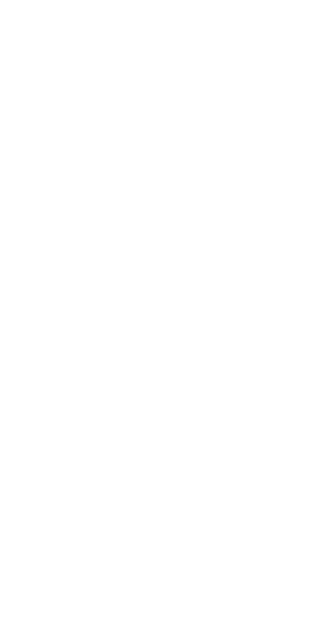 scroll, scrollTop: 0, scrollLeft: 0, axis: both 